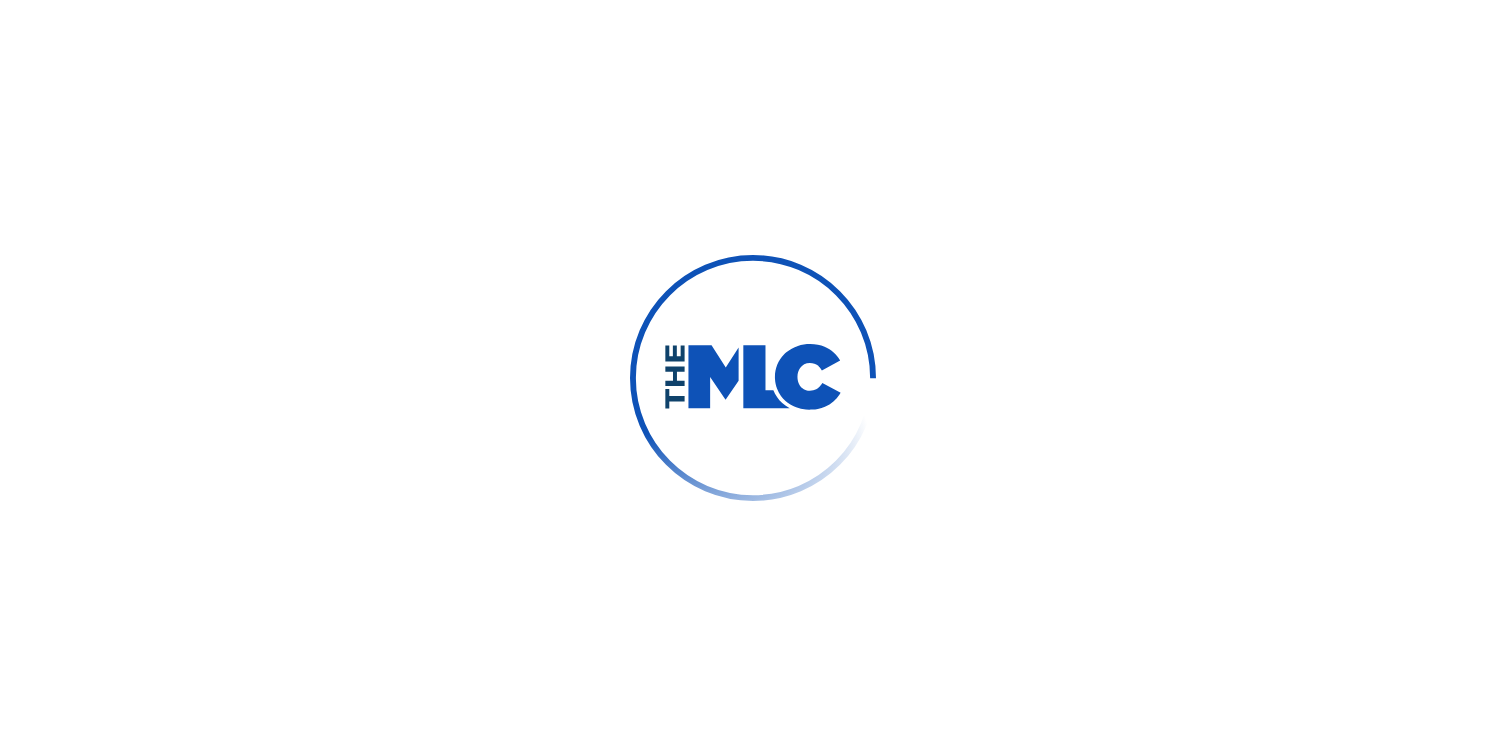 scroll, scrollTop: 0, scrollLeft: 0, axis: both 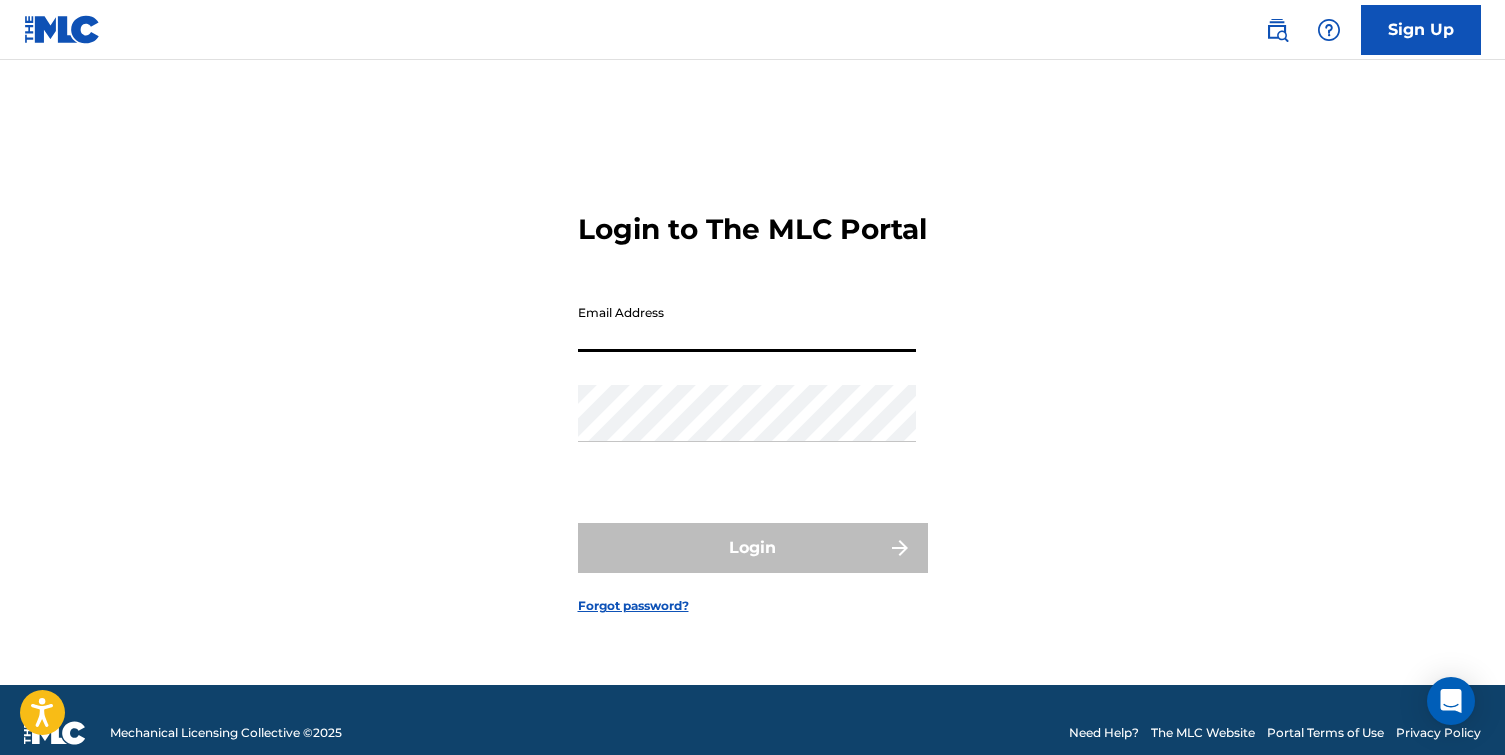 click on "Email Address" at bounding box center (747, 323) 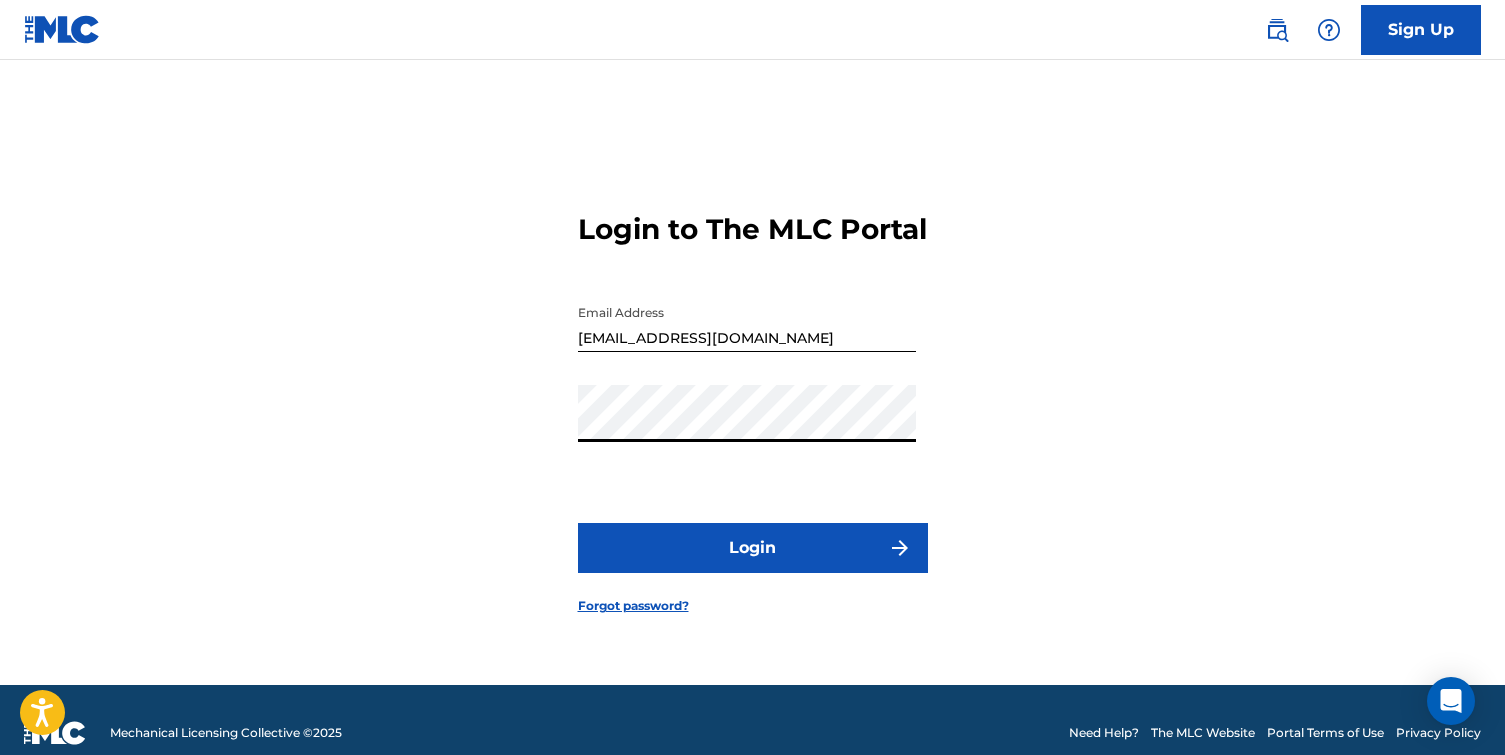 click on "Login" at bounding box center [753, 548] 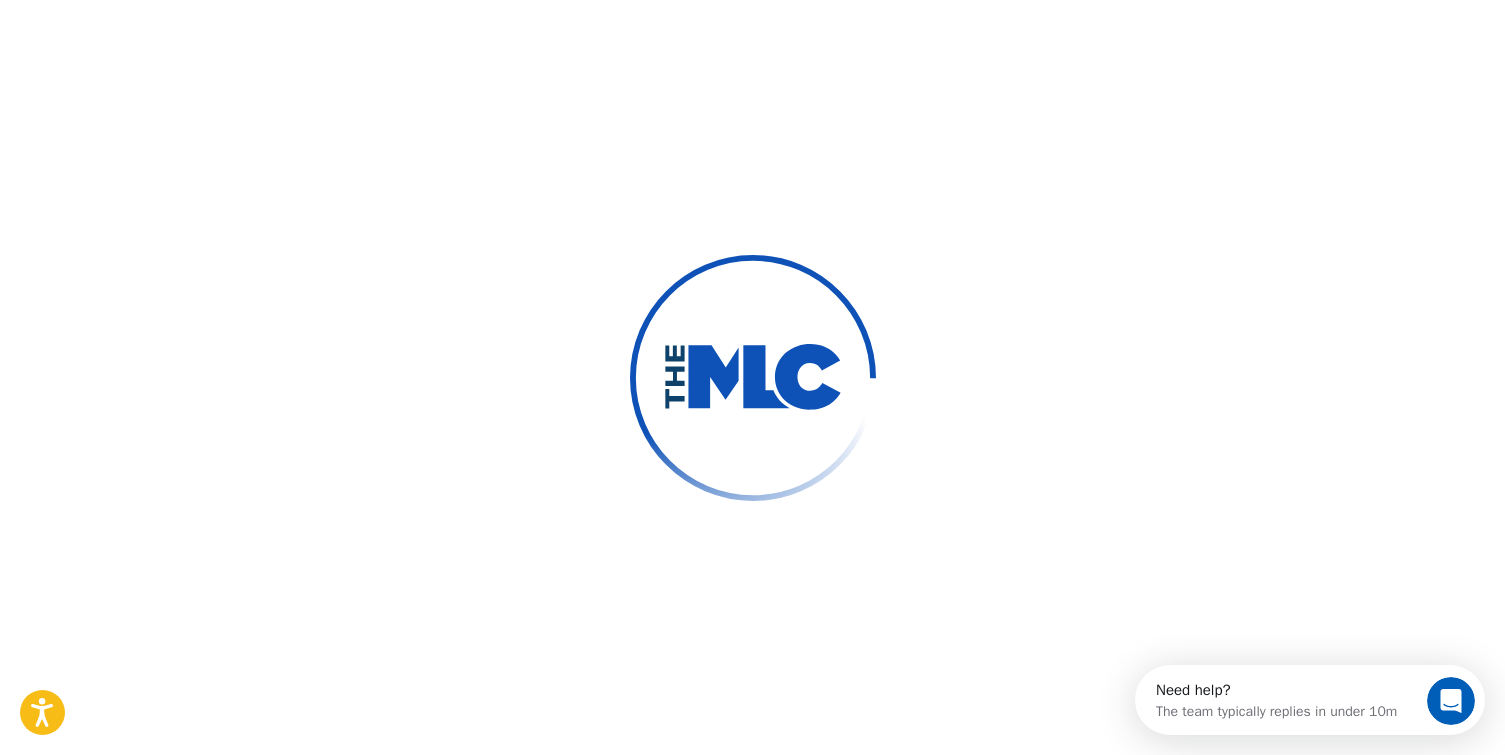 scroll, scrollTop: 0, scrollLeft: 0, axis: both 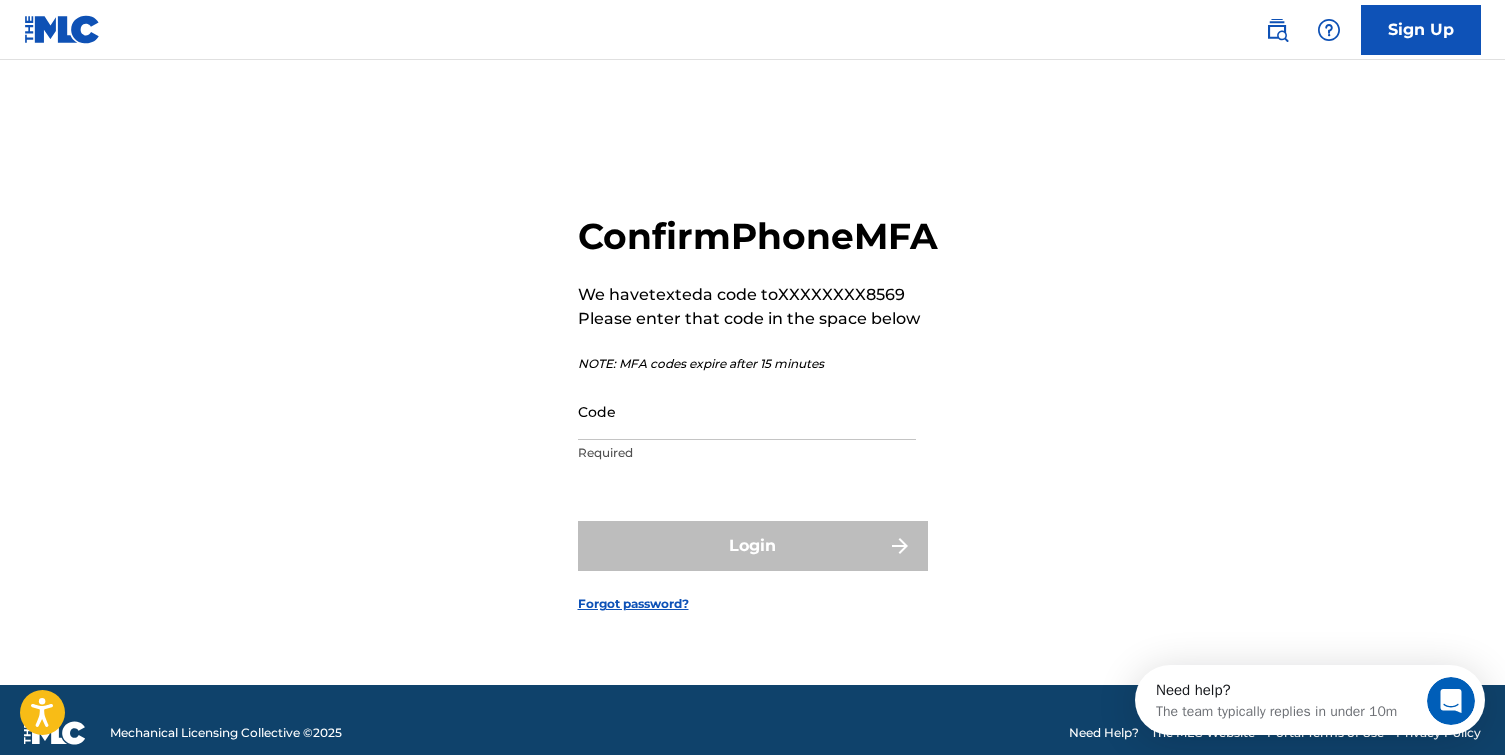 click on "Code" at bounding box center (747, 411) 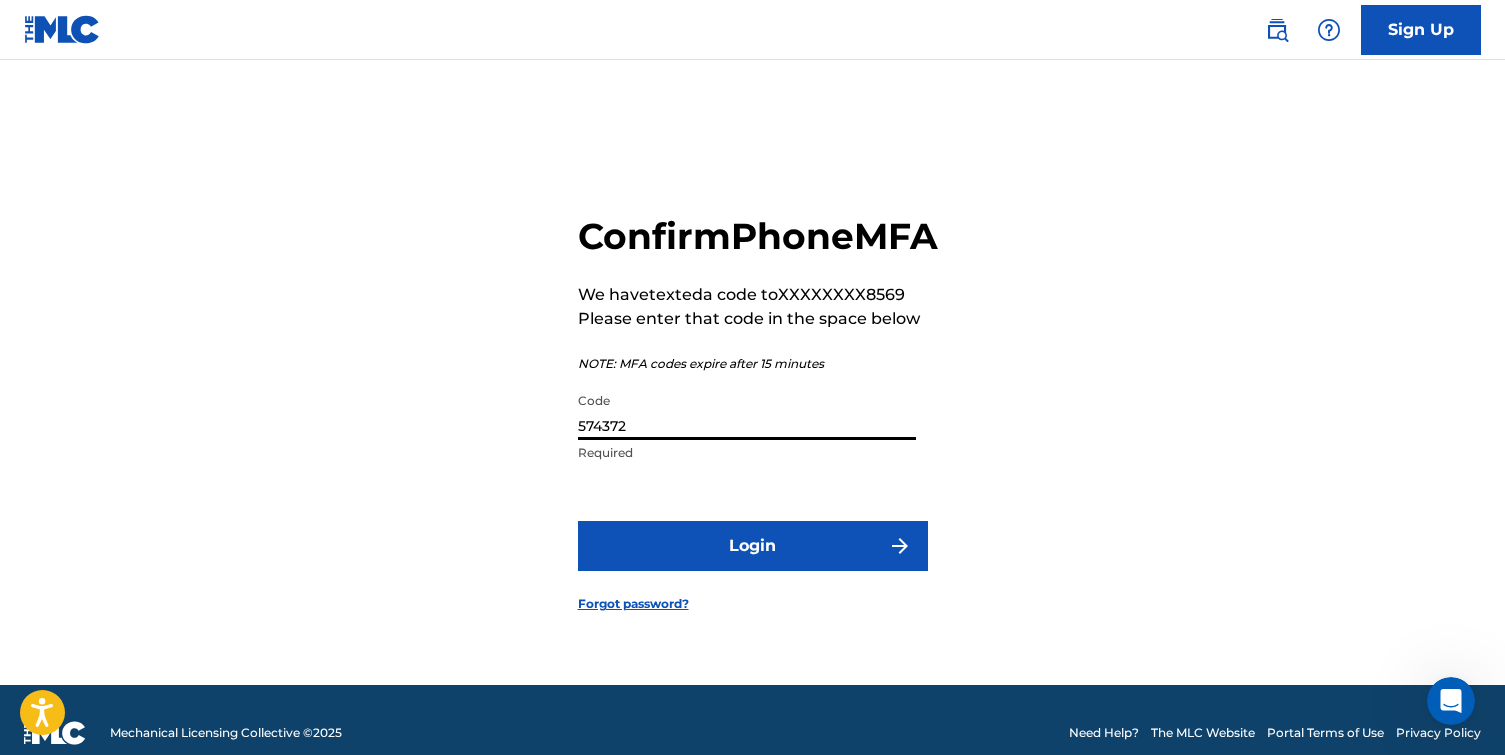 type on "574372" 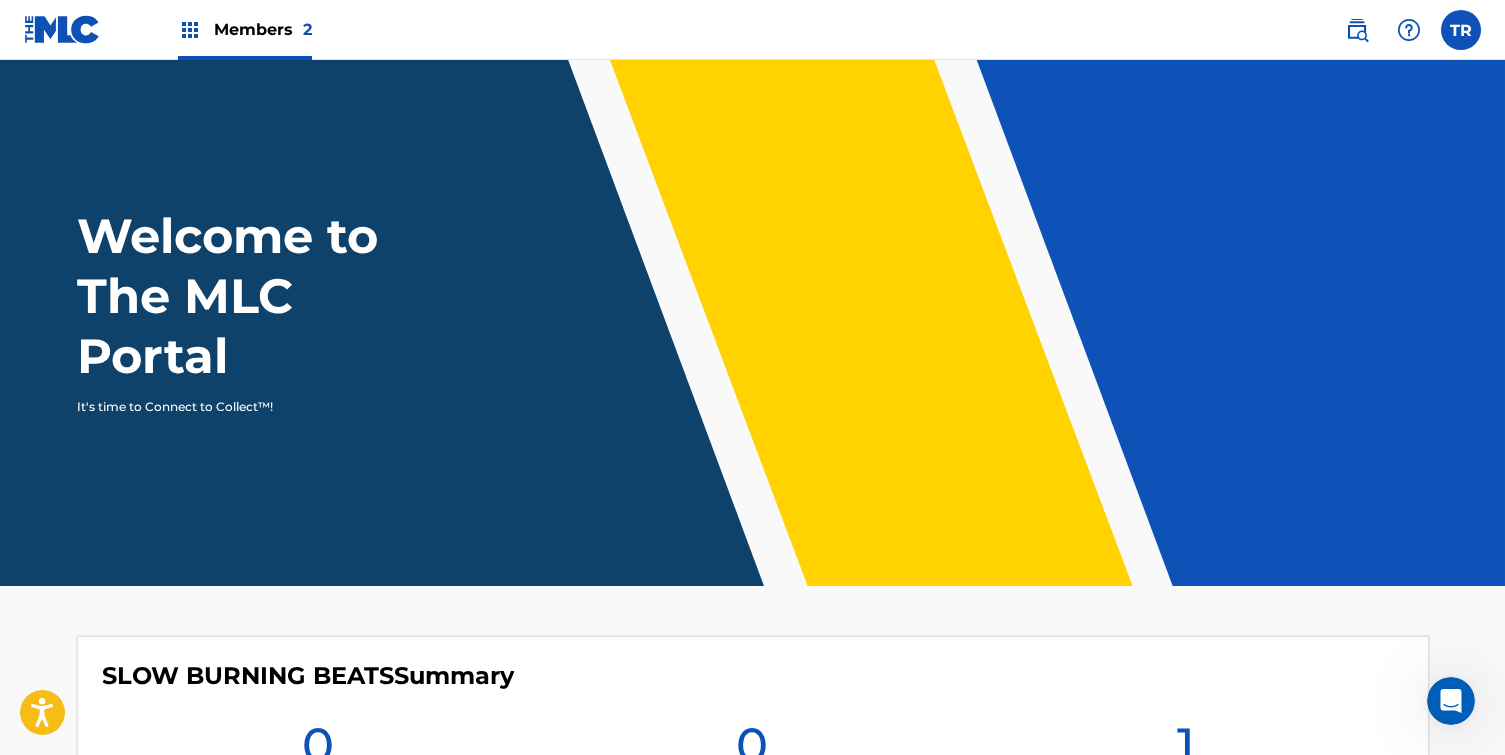 scroll, scrollTop: 0, scrollLeft: 0, axis: both 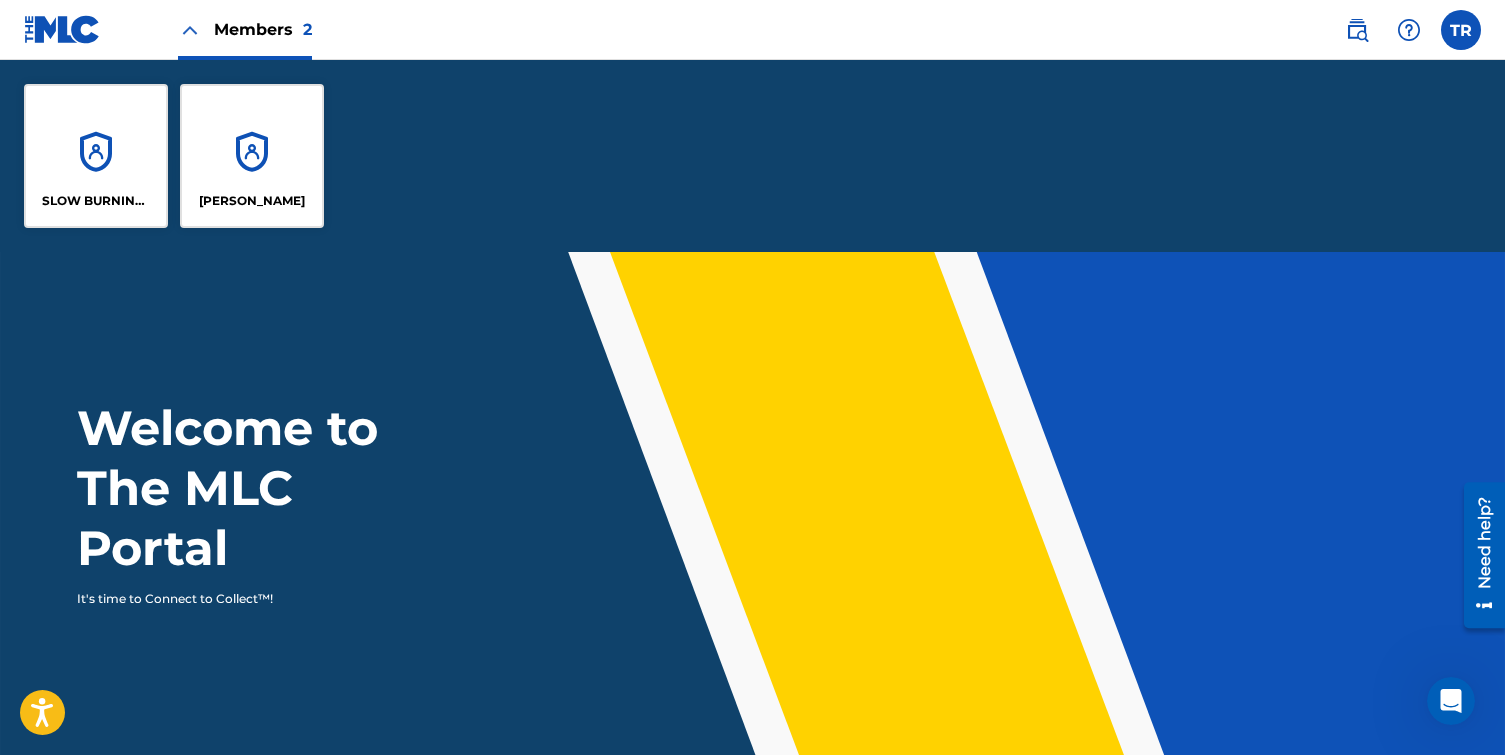 click on "SLOW BURNING BEATS [PERSON_NAME]" at bounding box center (752, 156) 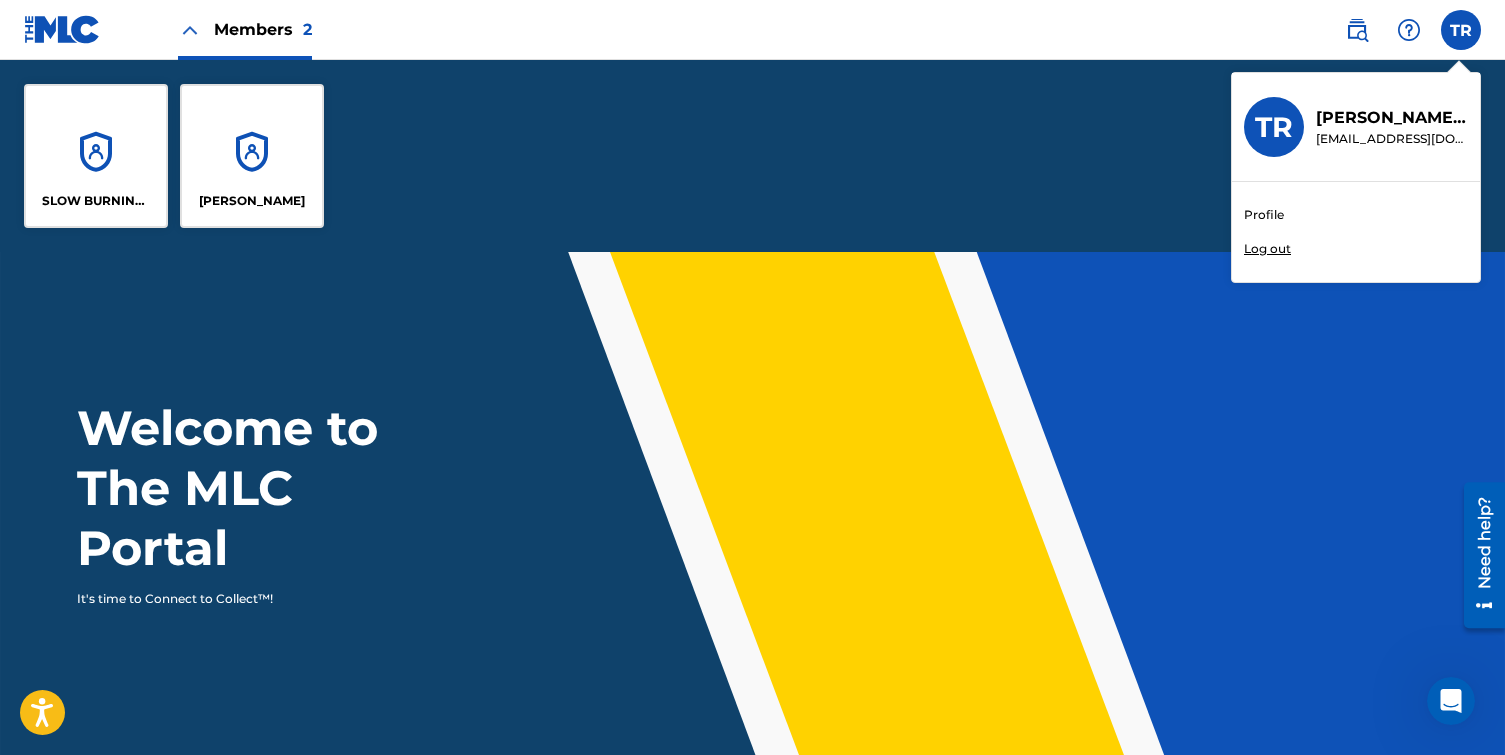click on "Profile" at bounding box center (1264, 215) 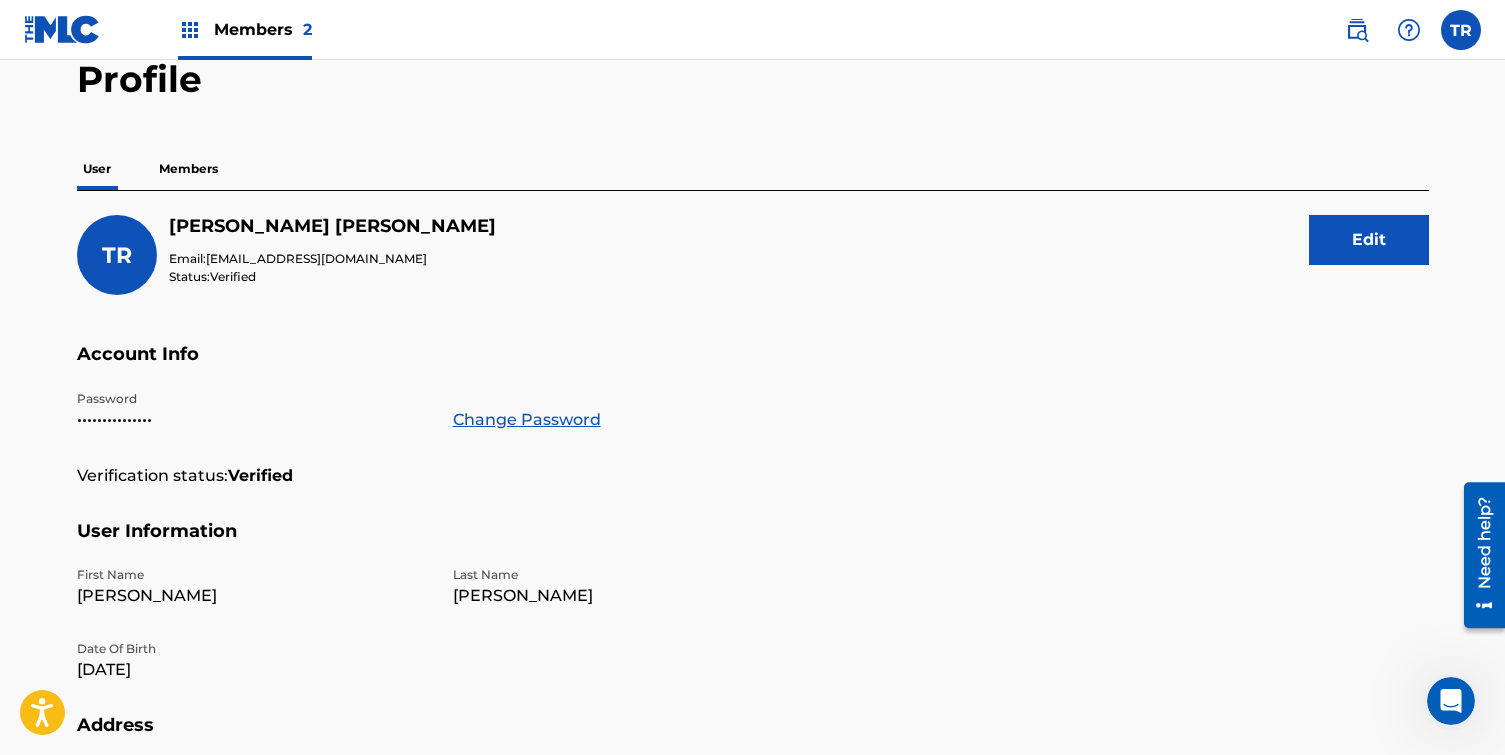 scroll, scrollTop: 101, scrollLeft: 0, axis: vertical 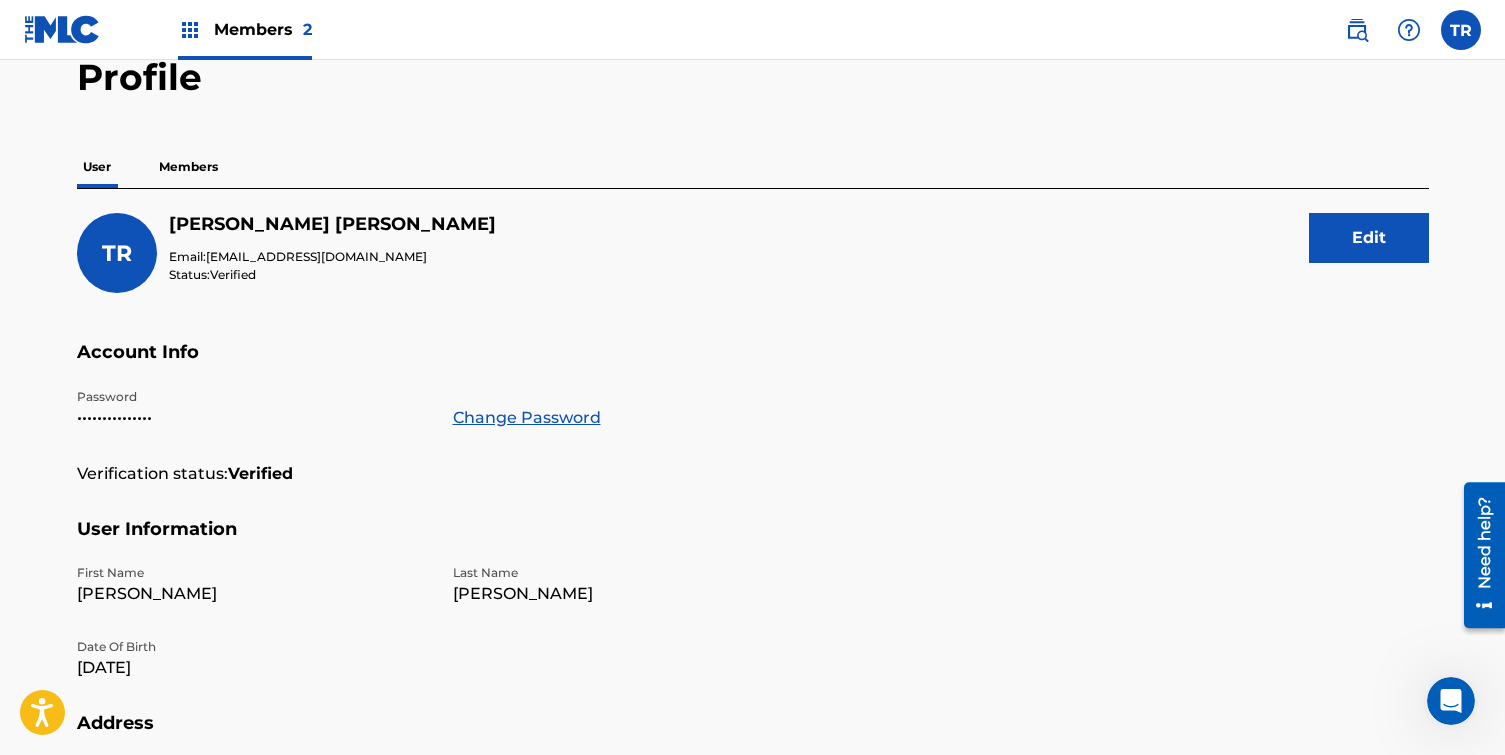 click on "Members" at bounding box center (188, 167) 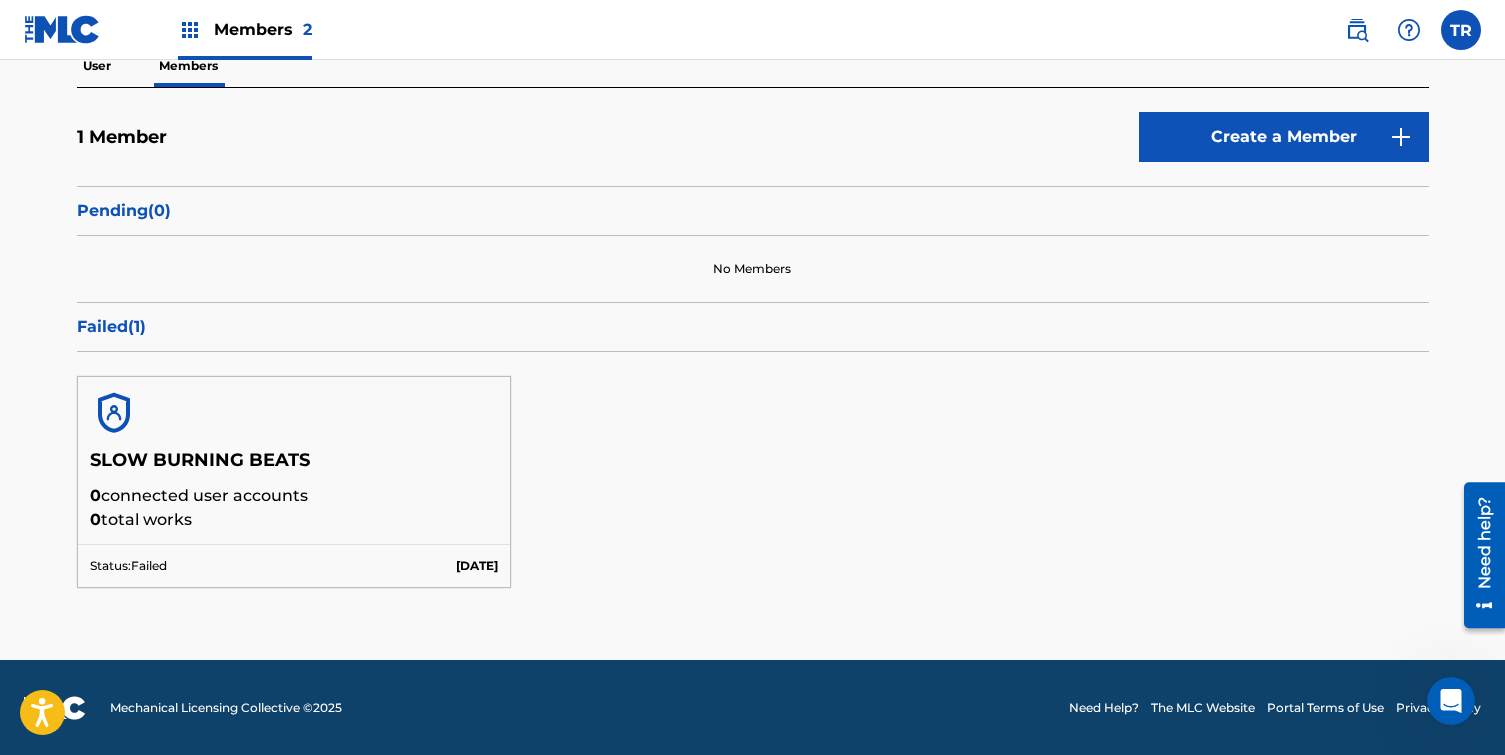 scroll, scrollTop: 0, scrollLeft: 0, axis: both 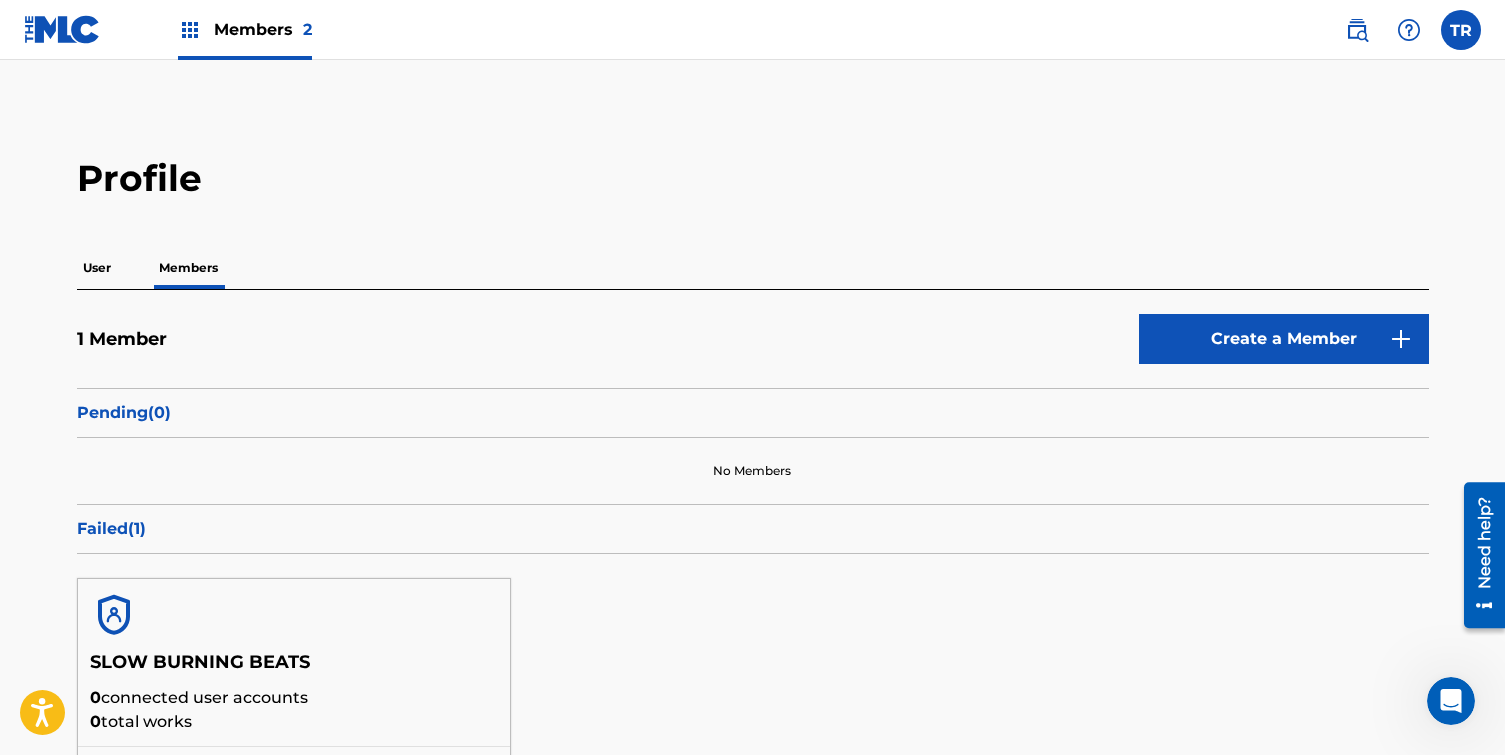 click on "Create a Member" at bounding box center (1284, 339) 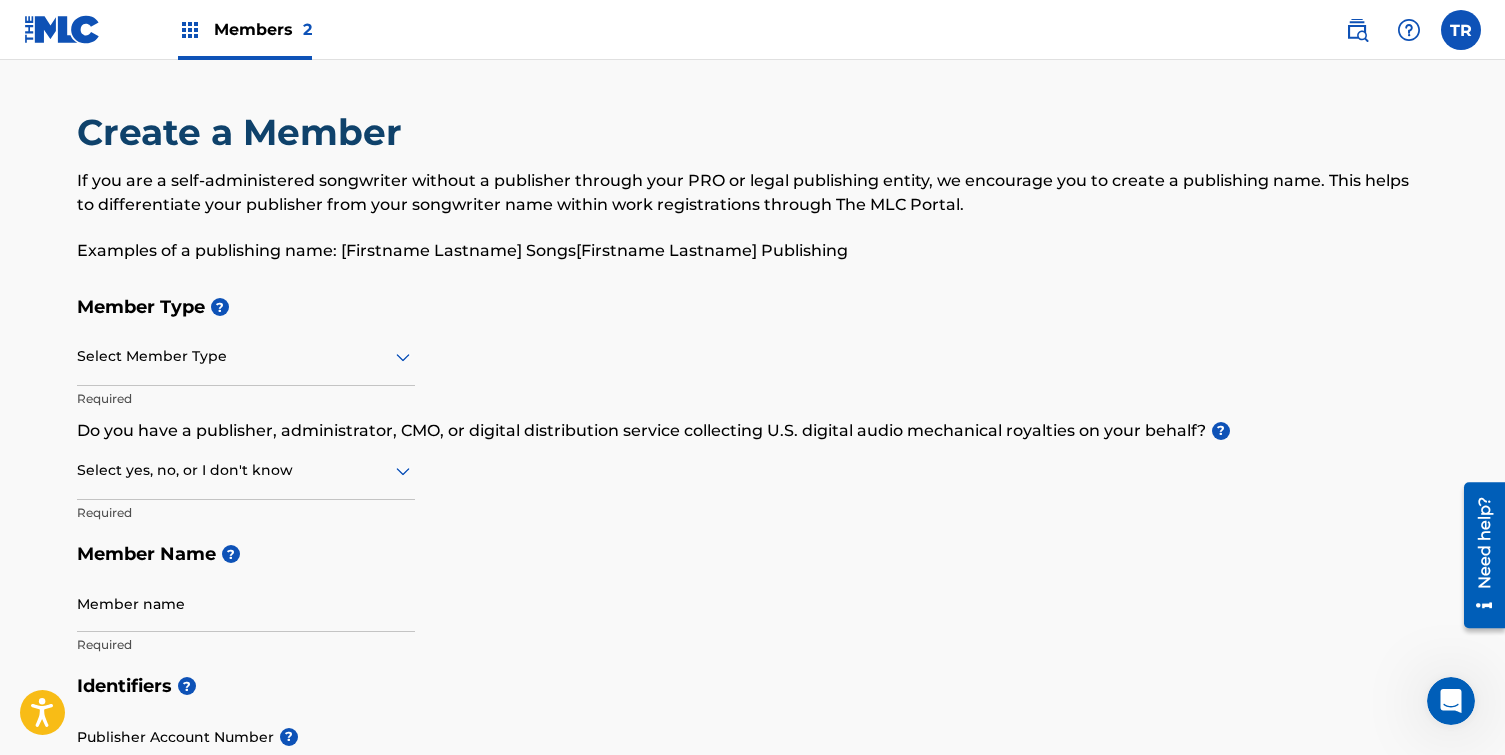 click at bounding box center [246, 356] 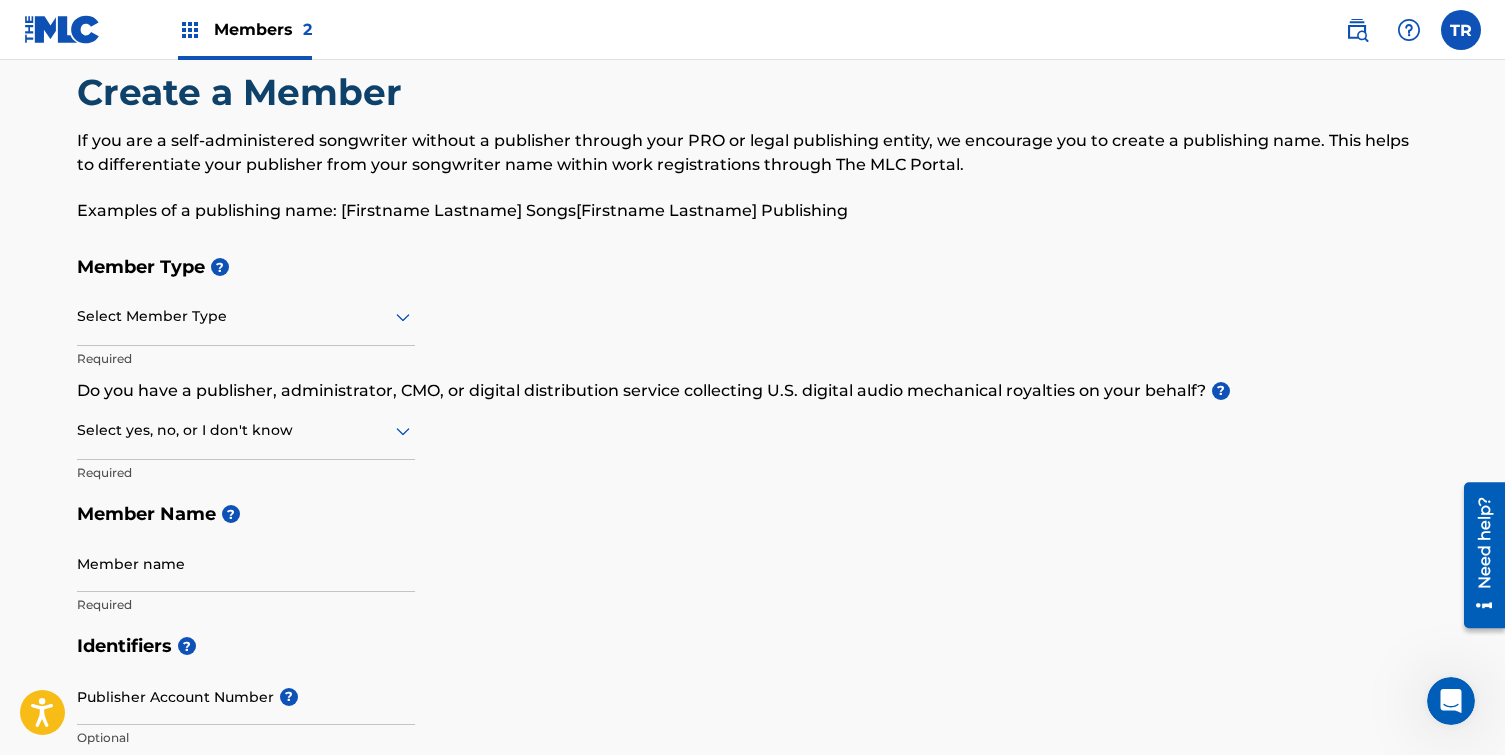 scroll, scrollTop: 0, scrollLeft: 0, axis: both 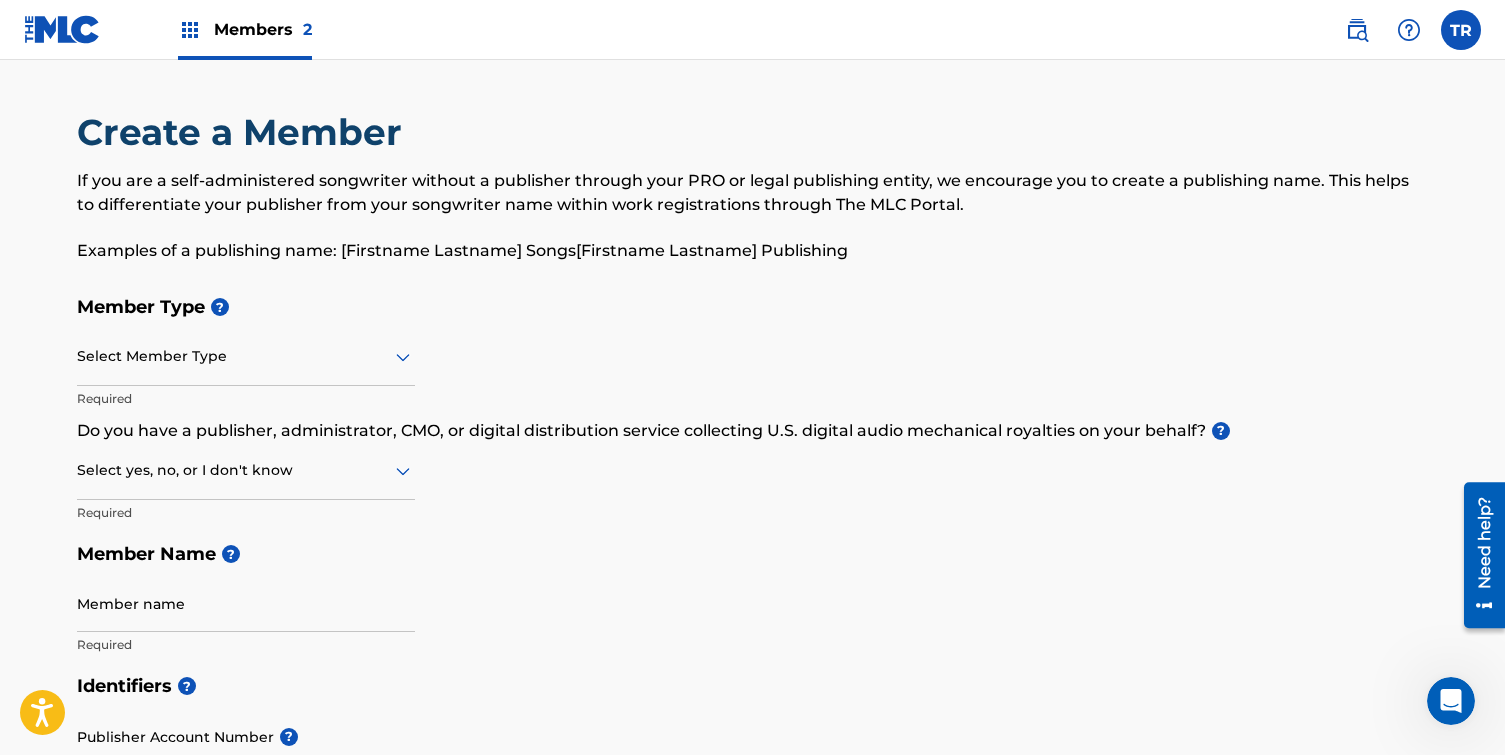 click on "Select Member Type" at bounding box center [246, 357] 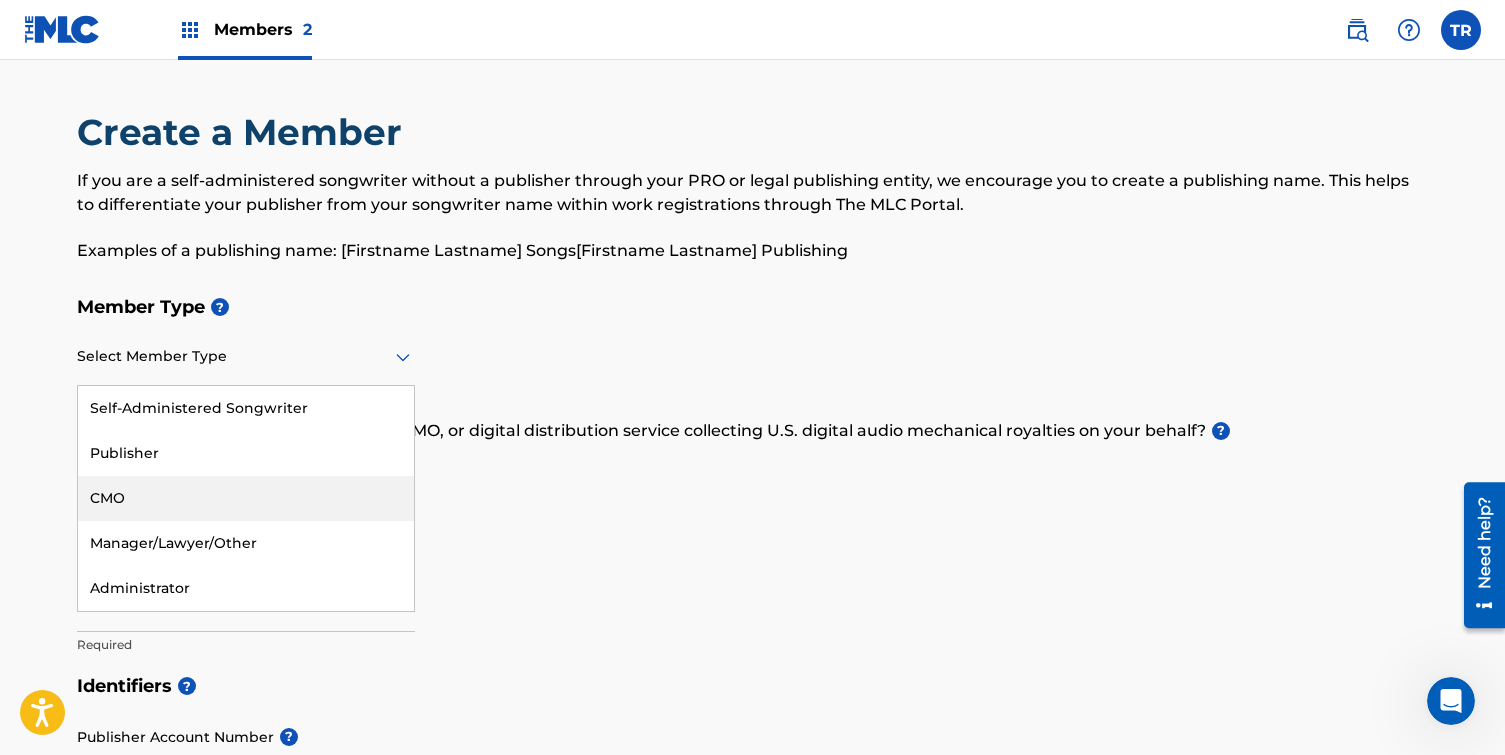 click on "Member Type ? CMO, 3 of 5. 5 results available. Use Up and Down to choose options, press Enter to select the currently focused option, press Escape to exit the menu, press Tab to select the option and exit the menu. Select Member Type Self-Administered Songwriter Publisher CMO Manager/Lawyer/Other Administrator Required Do you have a publisher, administrator, CMO, or digital distribution service collecting U.S. digital audio mechanical royalties on your behalf? ? Select yes, no, or I don't know Required Member Name ? Member name Required" at bounding box center (753, 475) 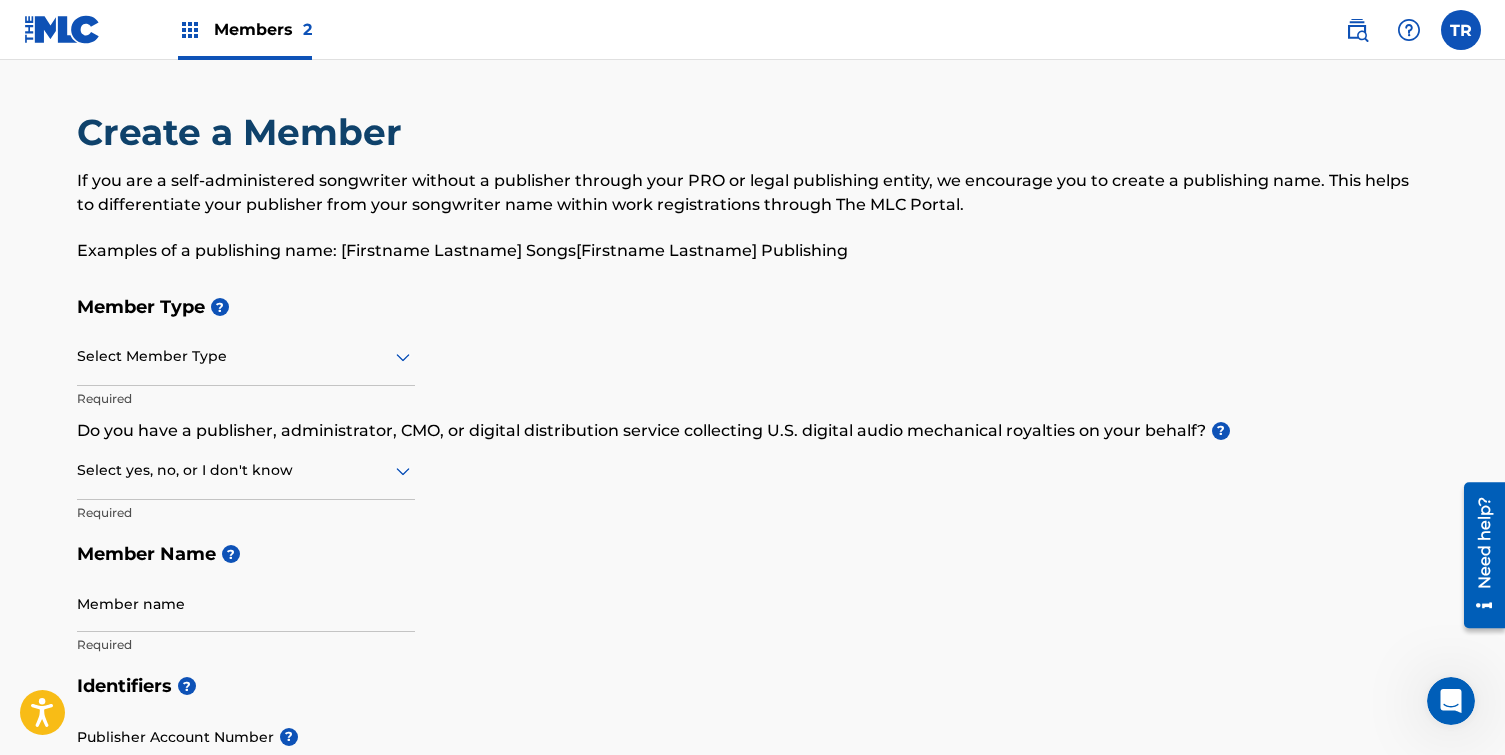 click at bounding box center [246, 356] 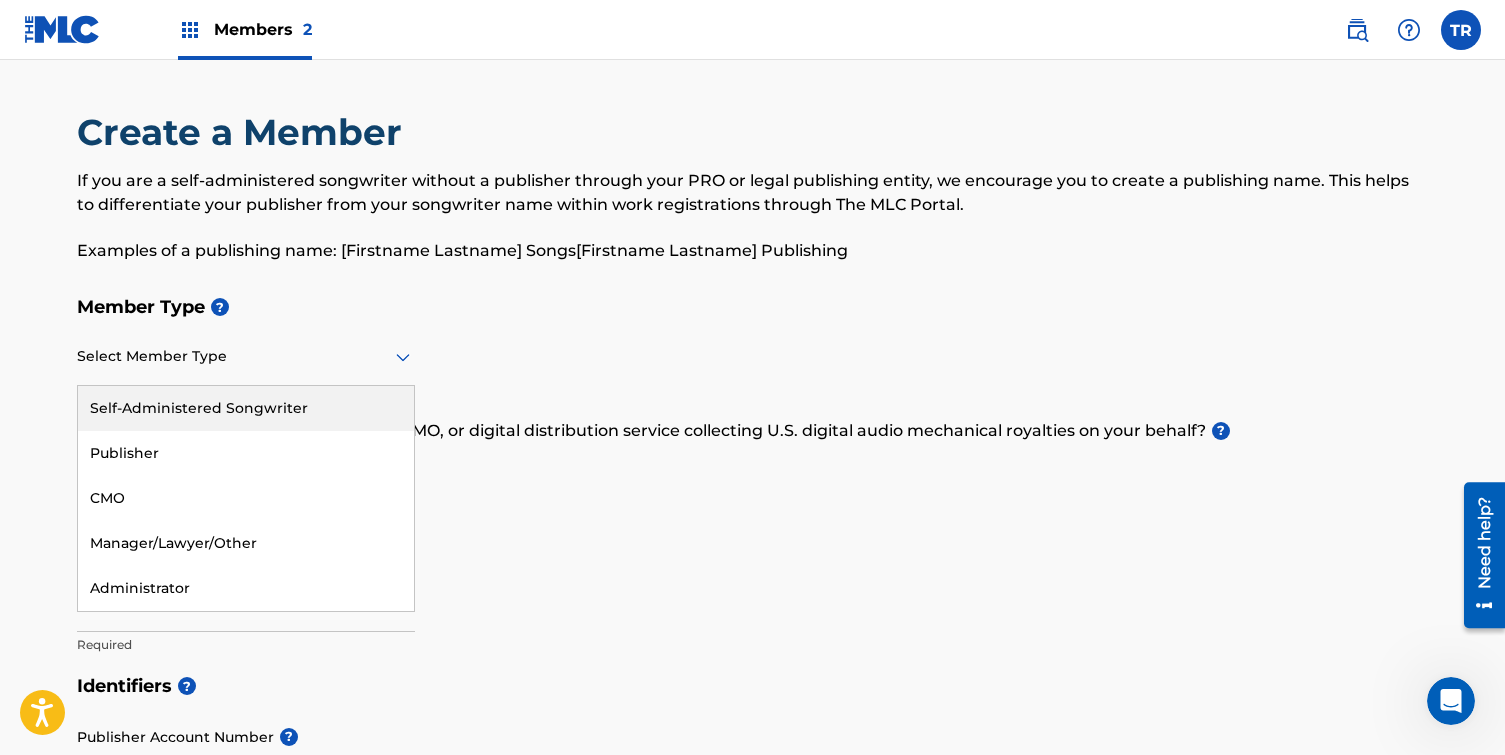 click on "Member Name ?" at bounding box center [753, 554] 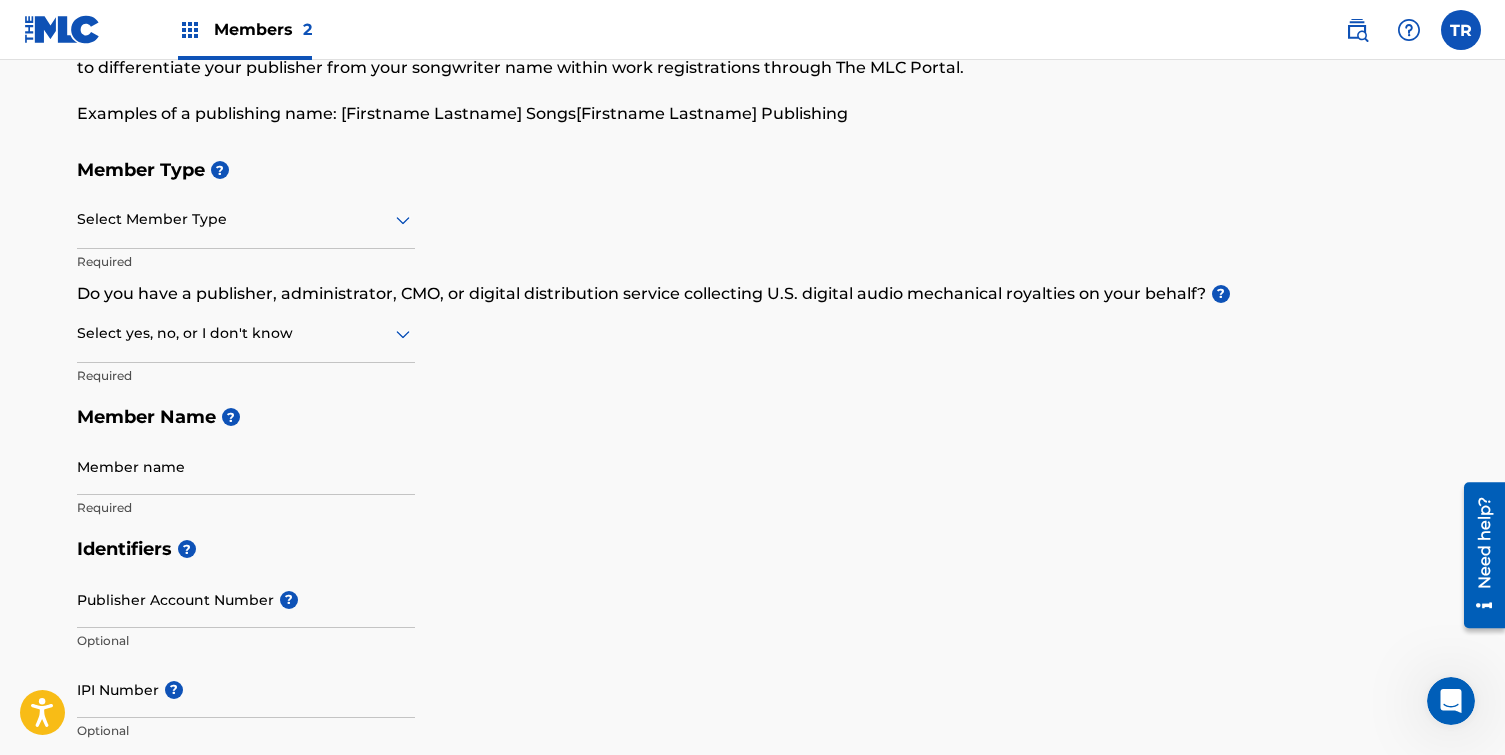 scroll, scrollTop: 154, scrollLeft: 0, axis: vertical 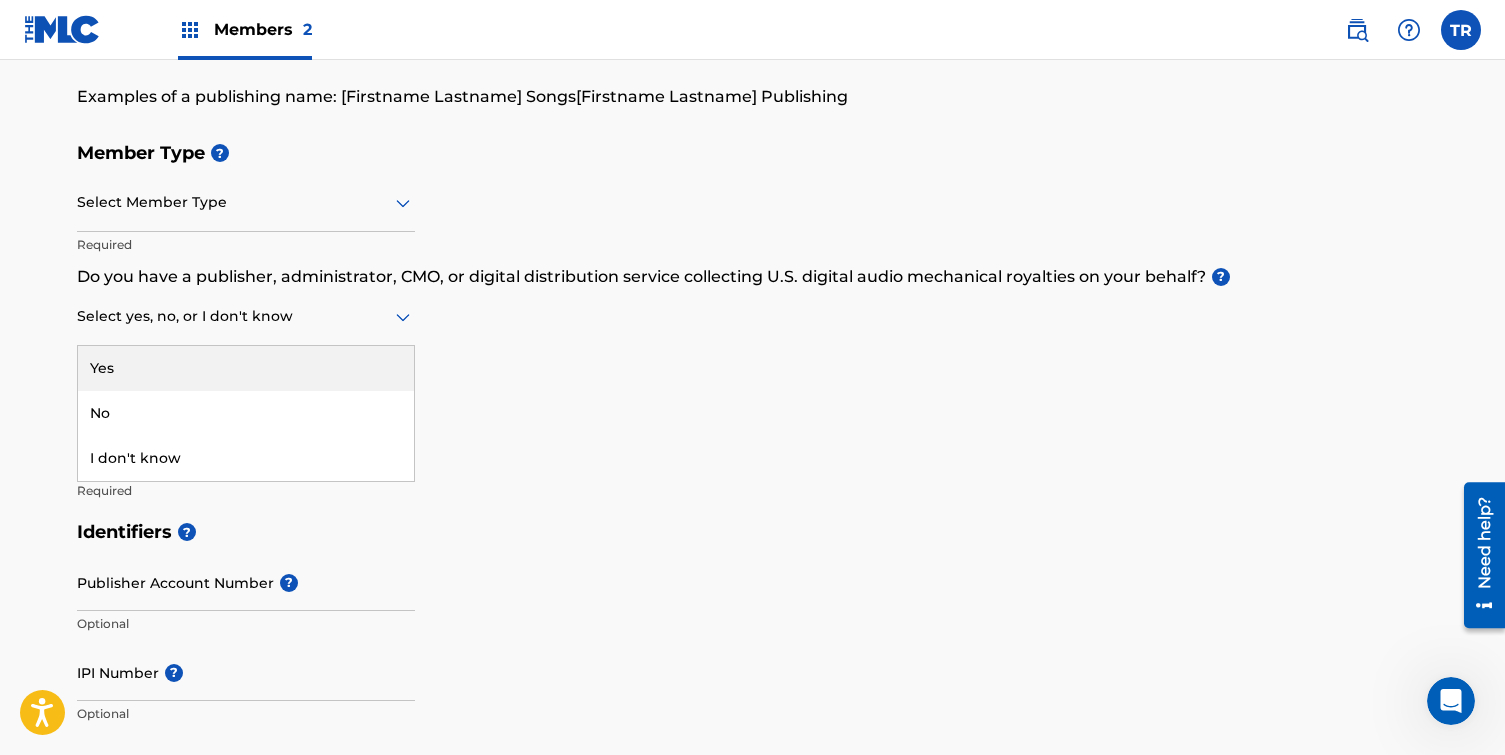 click on "Select yes, no, or I don't know" at bounding box center [246, 317] 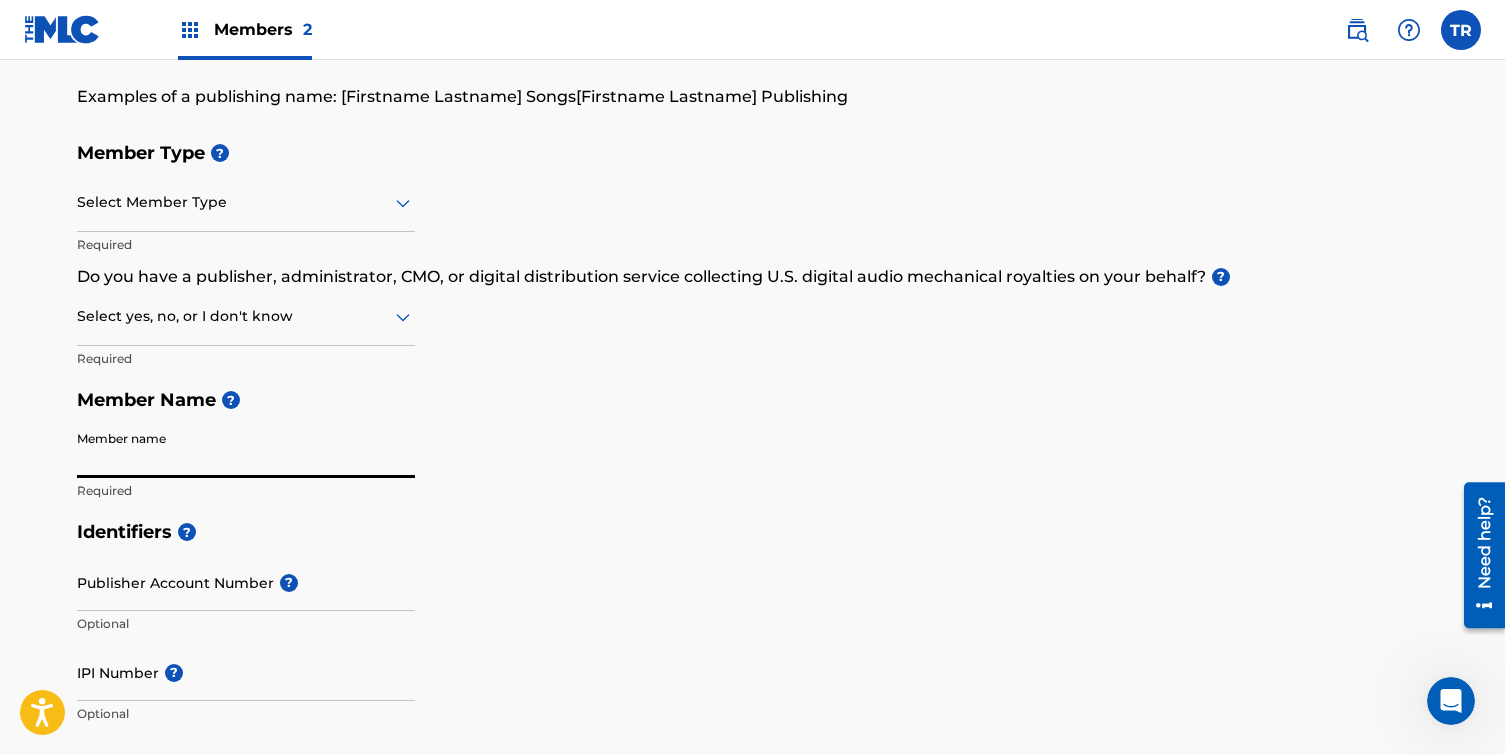 click on "Member name" at bounding box center [246, 449] 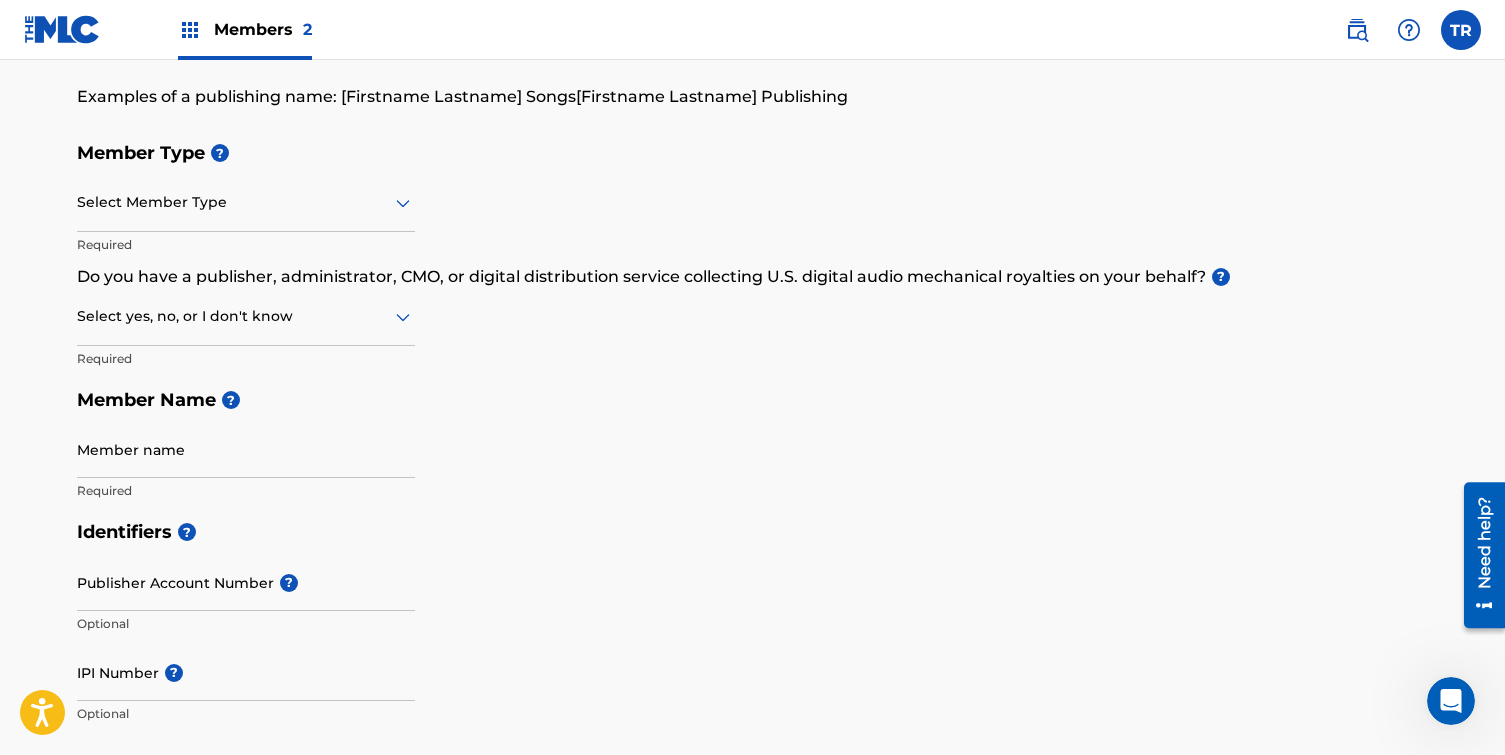 click 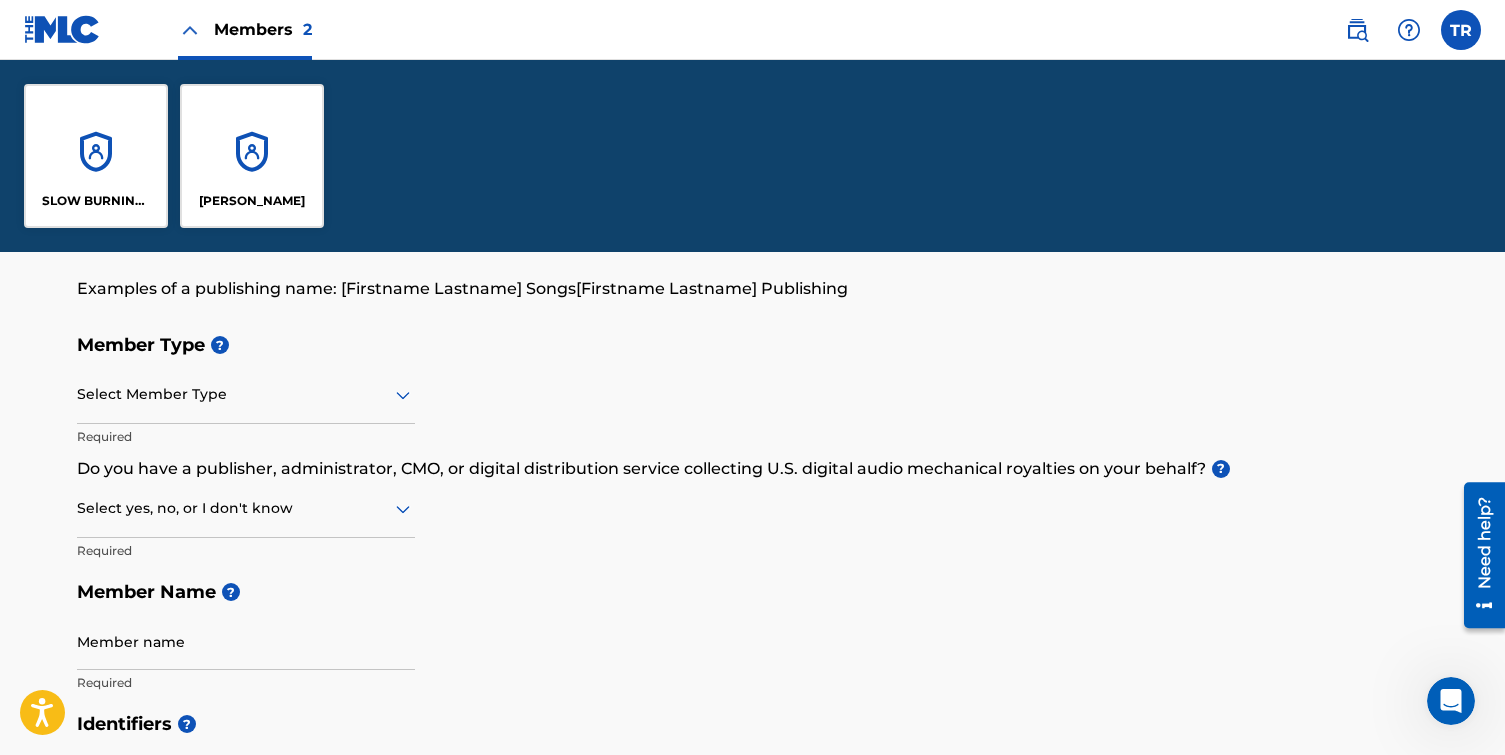 scroll, scrollTop: 346, scrollLeft: 0, axis: vertical 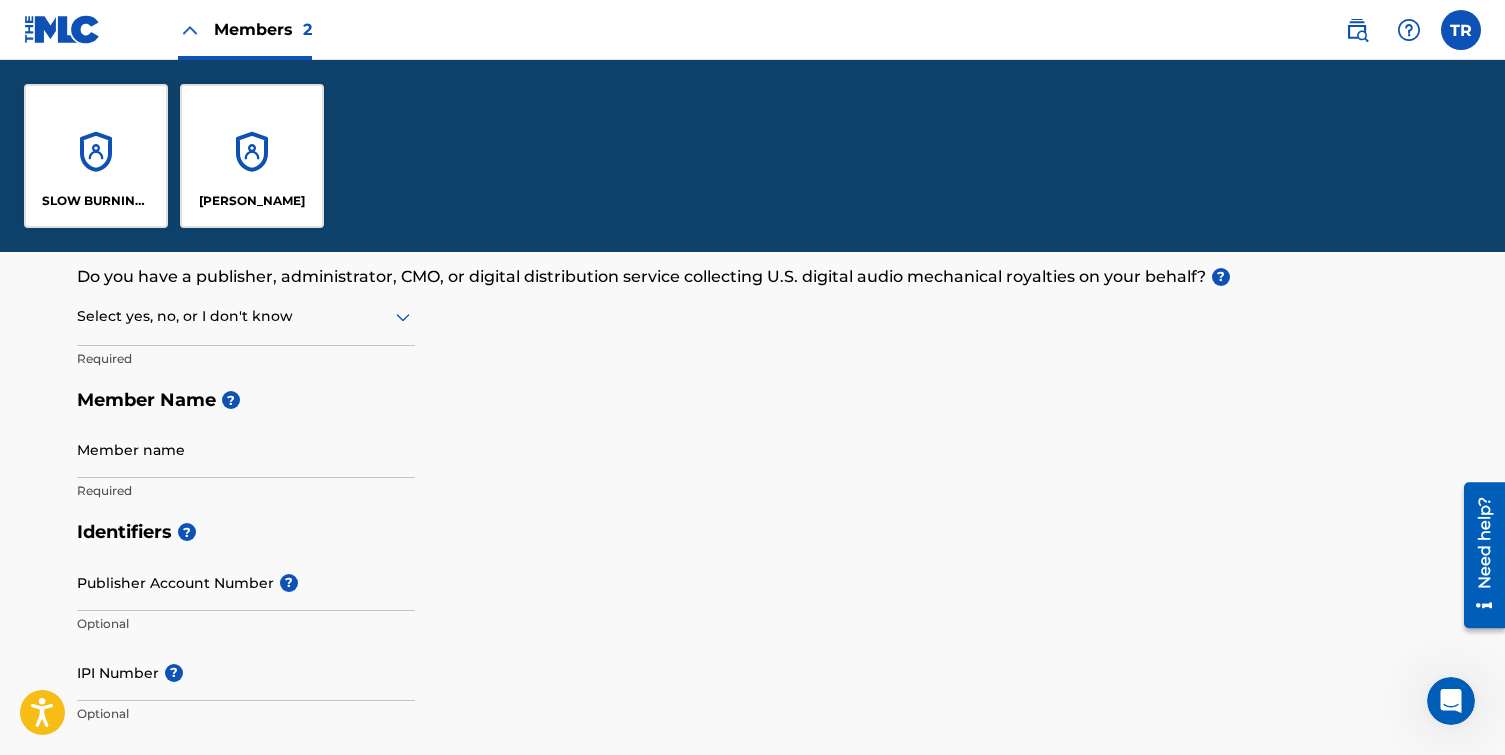 click on "[PERSON_NAME]" at bounding box center [252, 156] 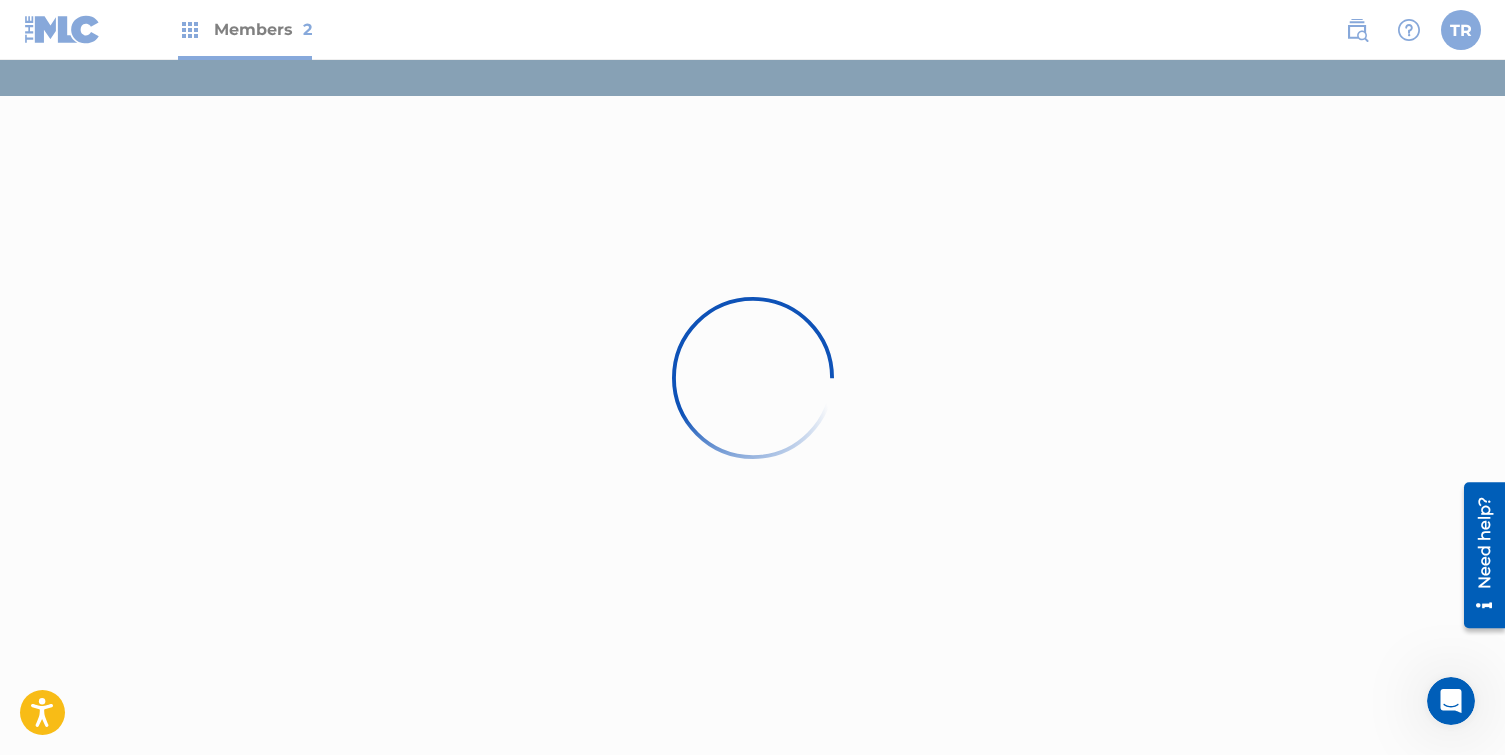 scroll, scrollTop: 0, scrollLeft: 0, axis: both 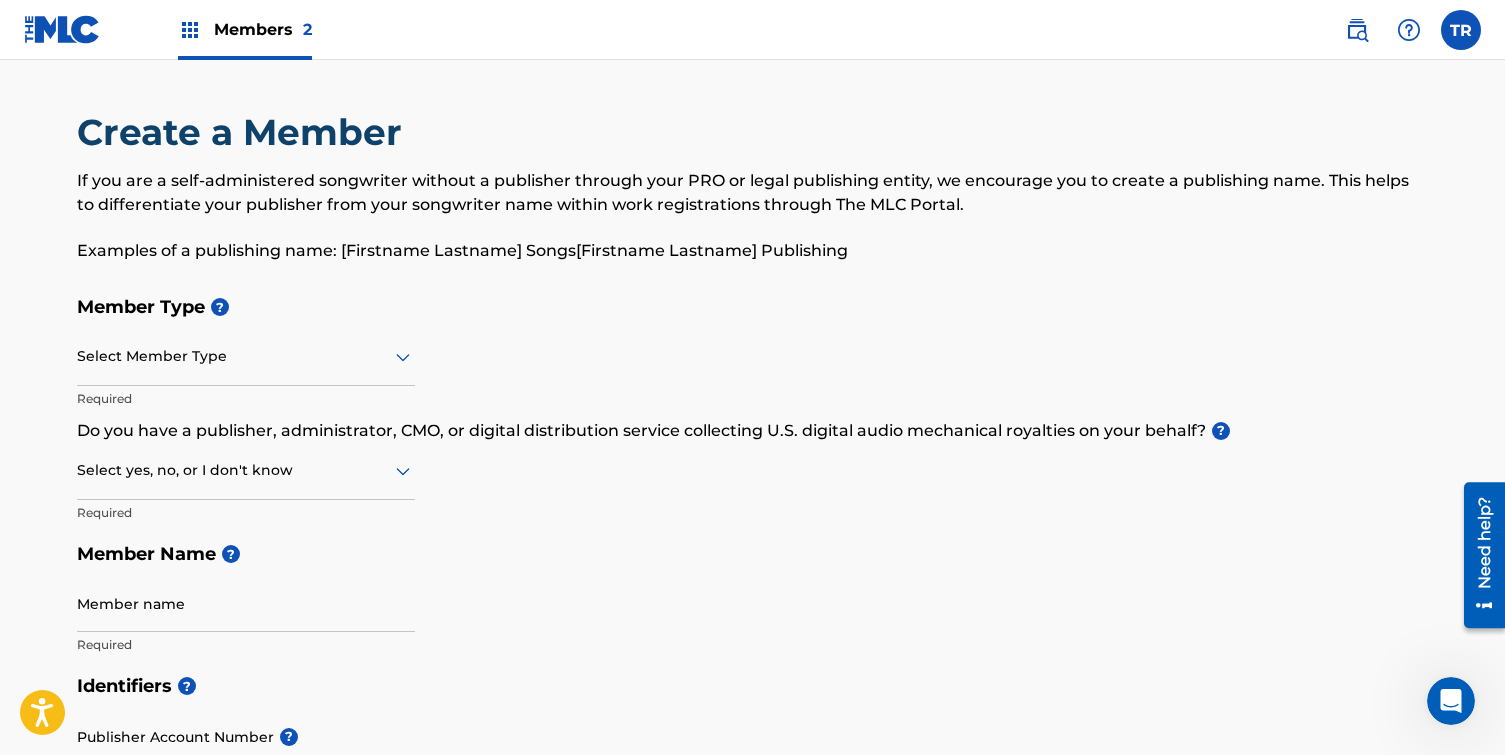 click at bounding box center (246, 356) 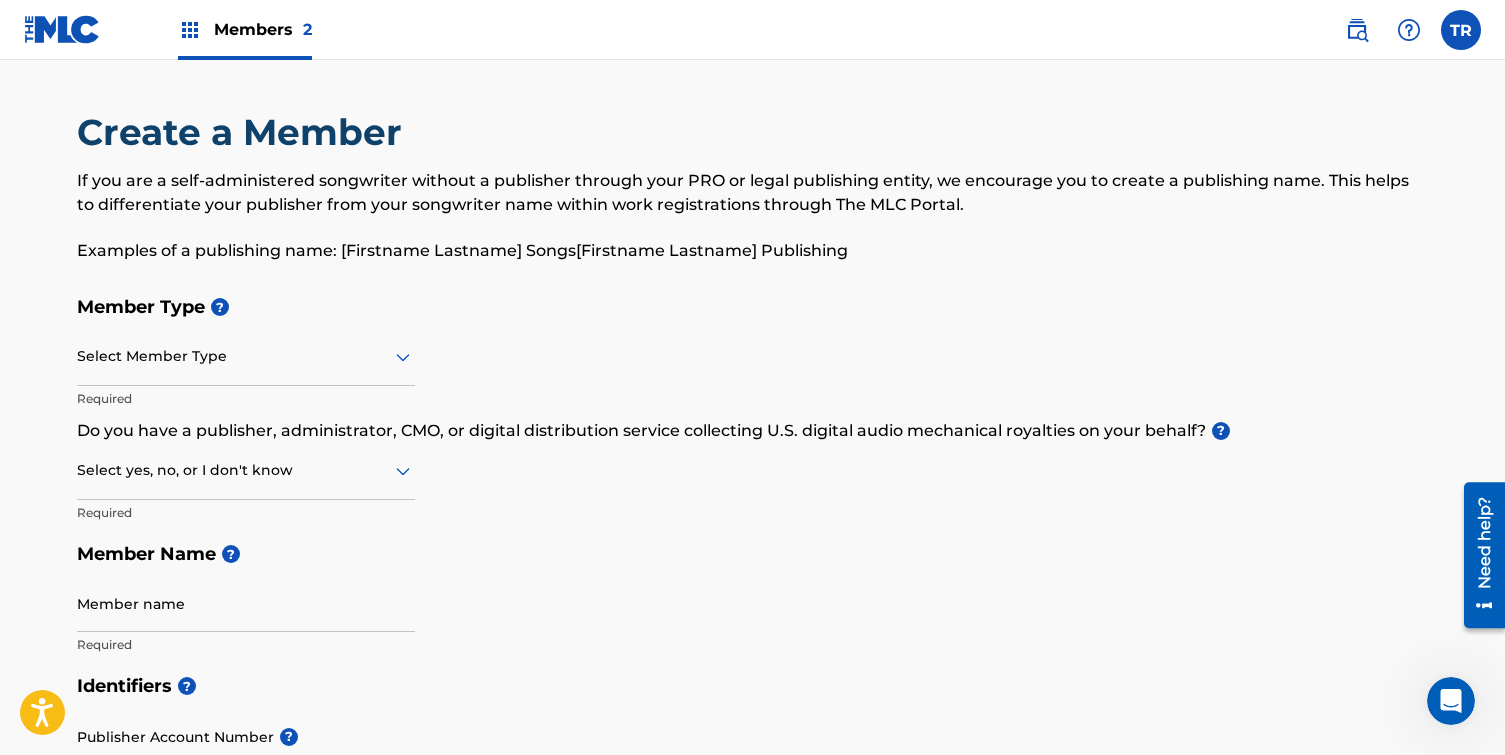 click on "Member Type ? Select Member Type Required Do you have a publisher, administrator, CMO, or digital distribution service collecting U.S. digital audio mechanical royalties on your behalf? ? Select yes, no, or I don't know Required Member Name ? Member name Required" at bounding box center [753, 475] 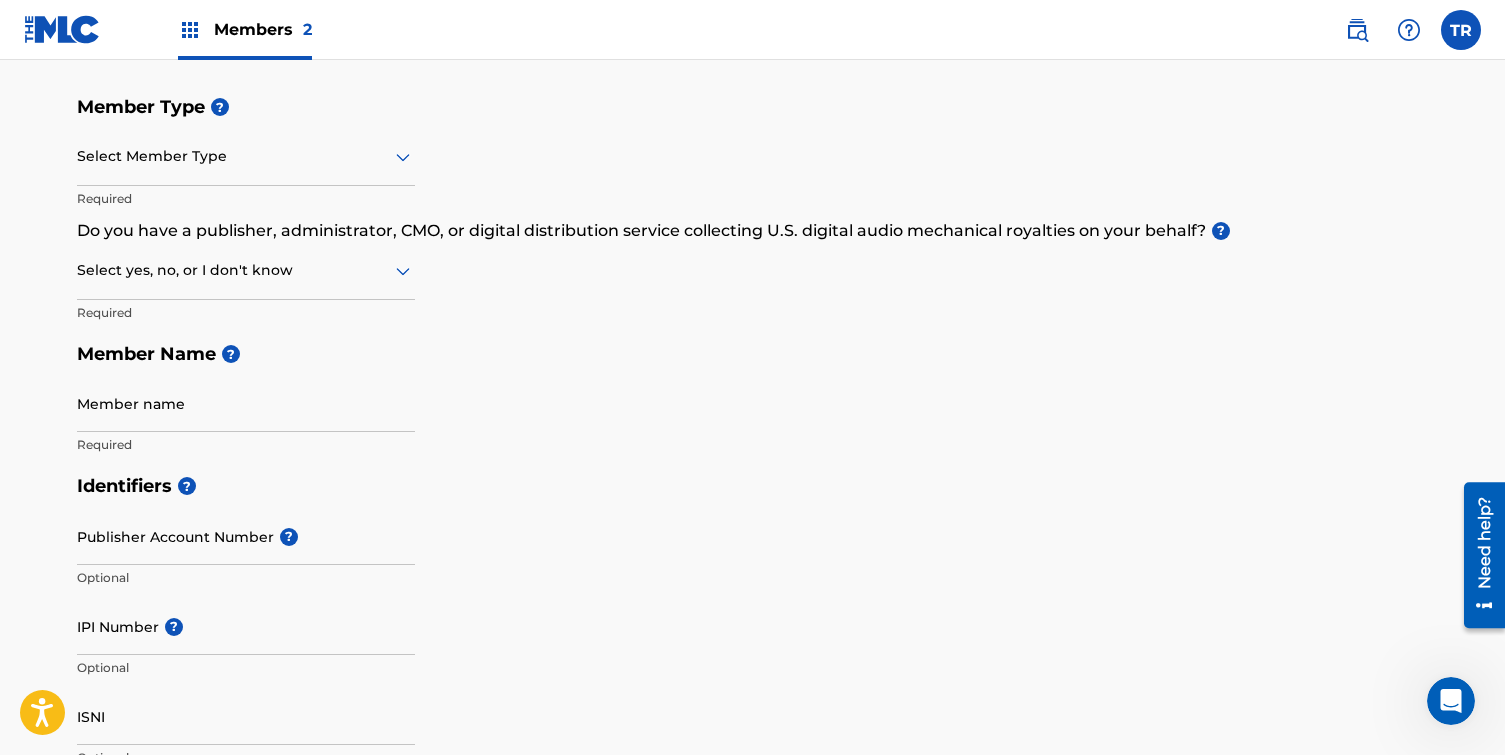 scroll, scrollTop: 203, scrollLeft: 0, axis: vertical 